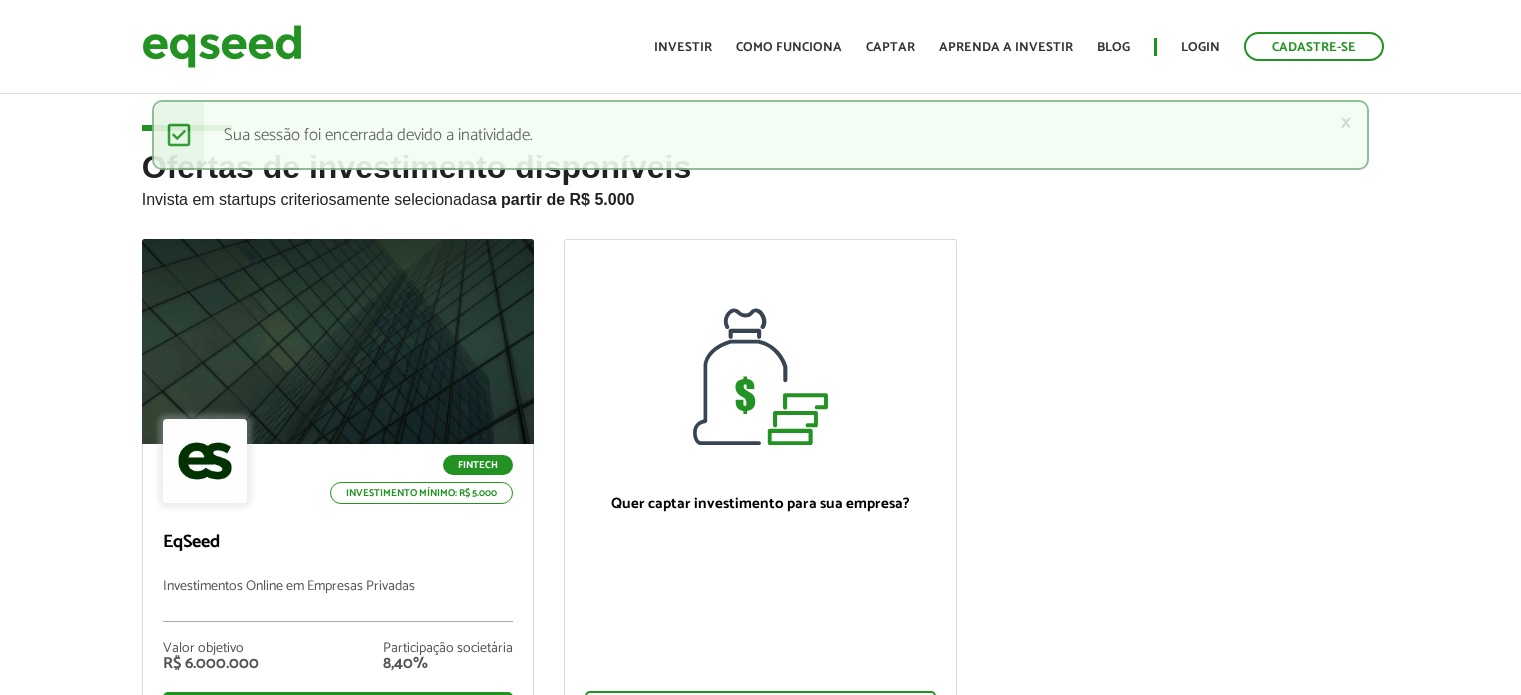 scroll, scrollTop: 0, scrollLeft: 0, axis: both 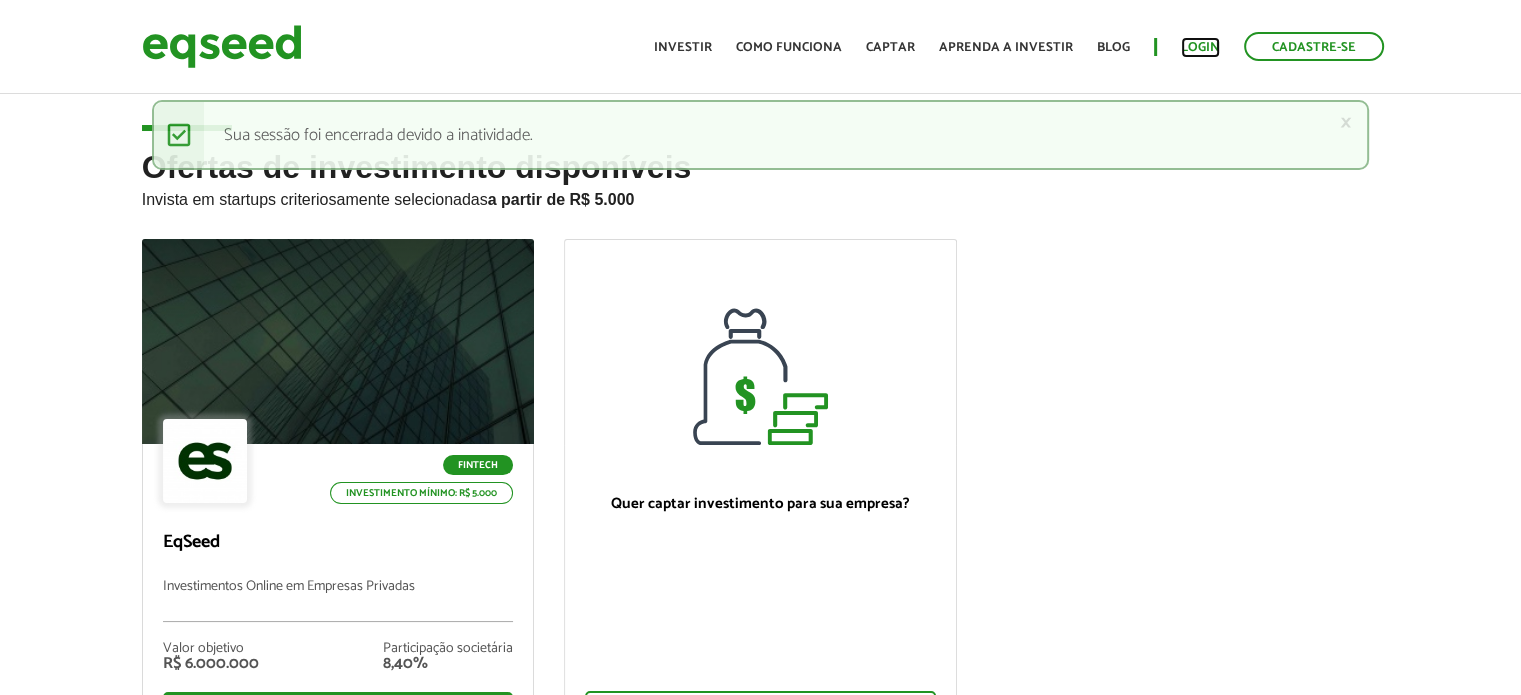 click on "Login" at bounding box center [1200, 47] 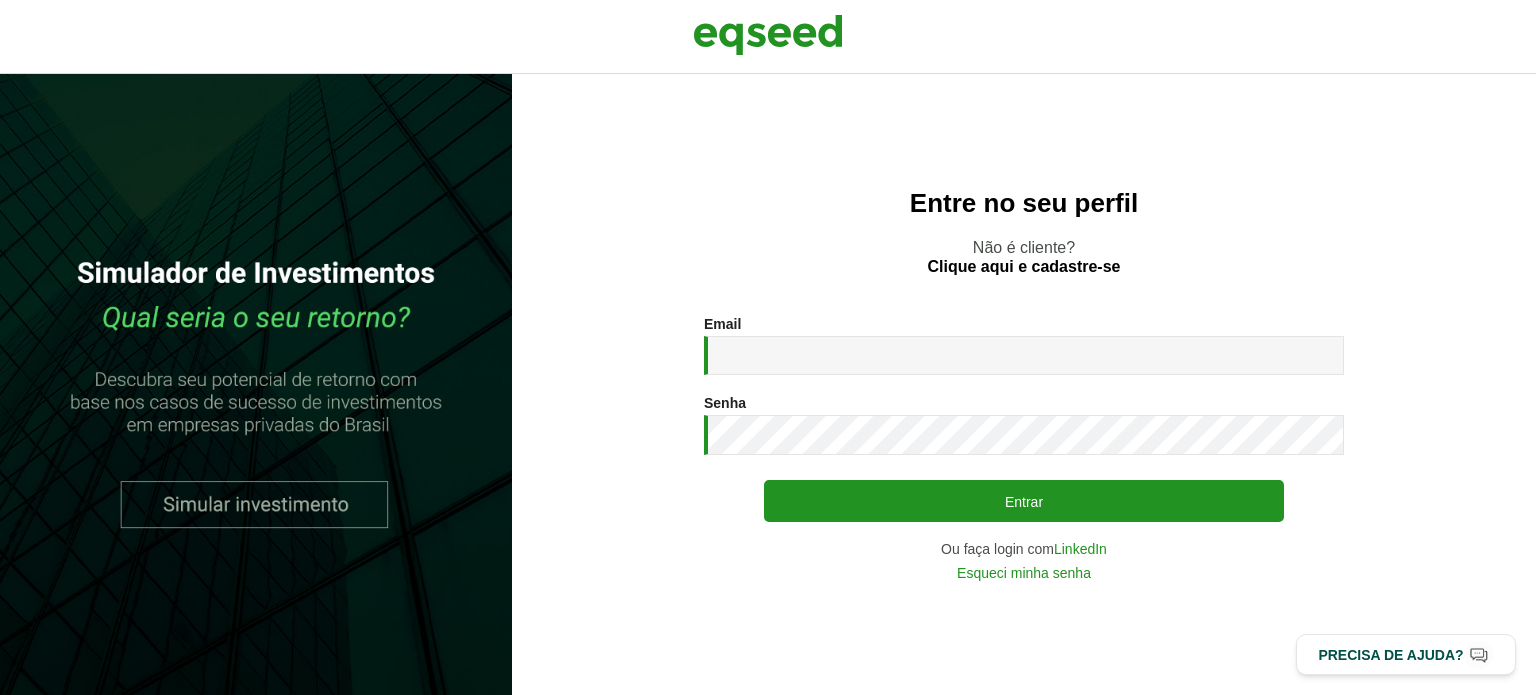 scroll, scrollTop: 0, scrollLeft: 0, axis: both 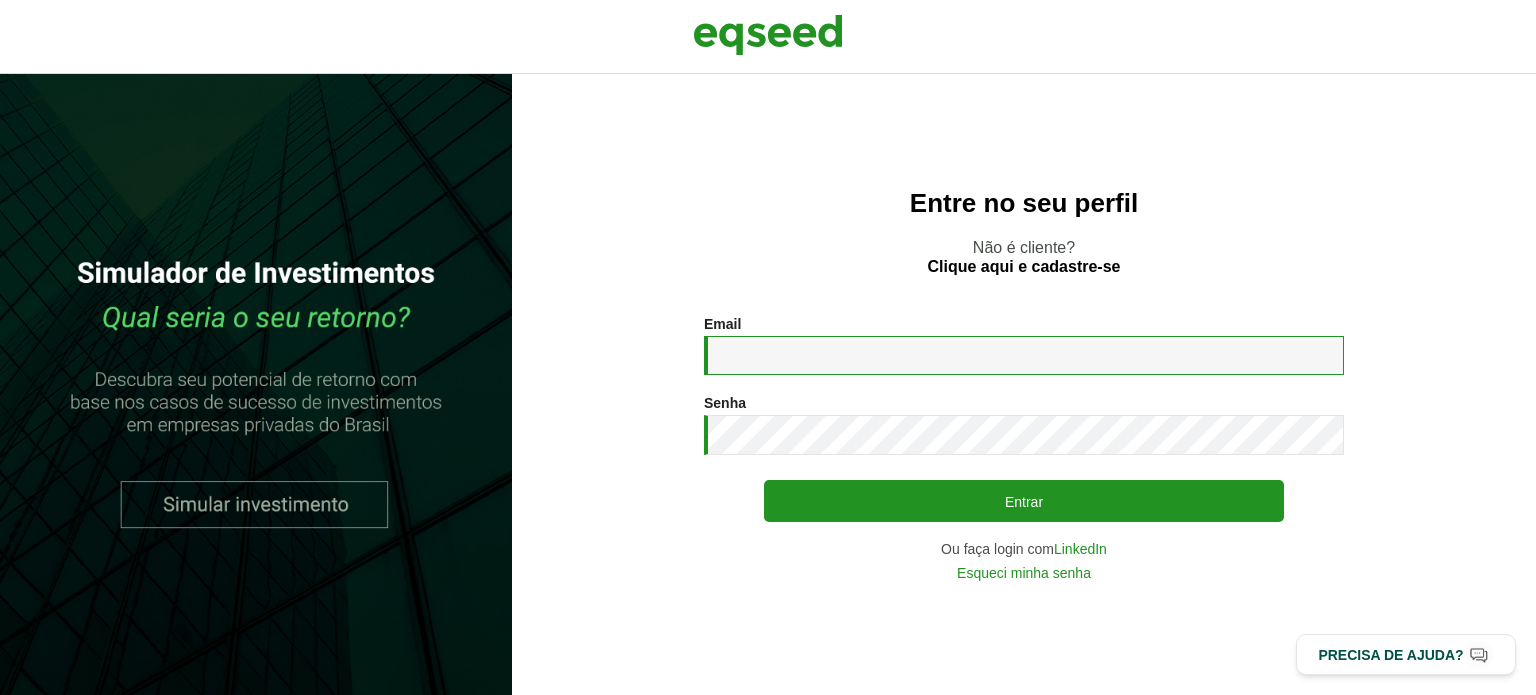 click on "Email  *" at bounding box center [1024, 355] 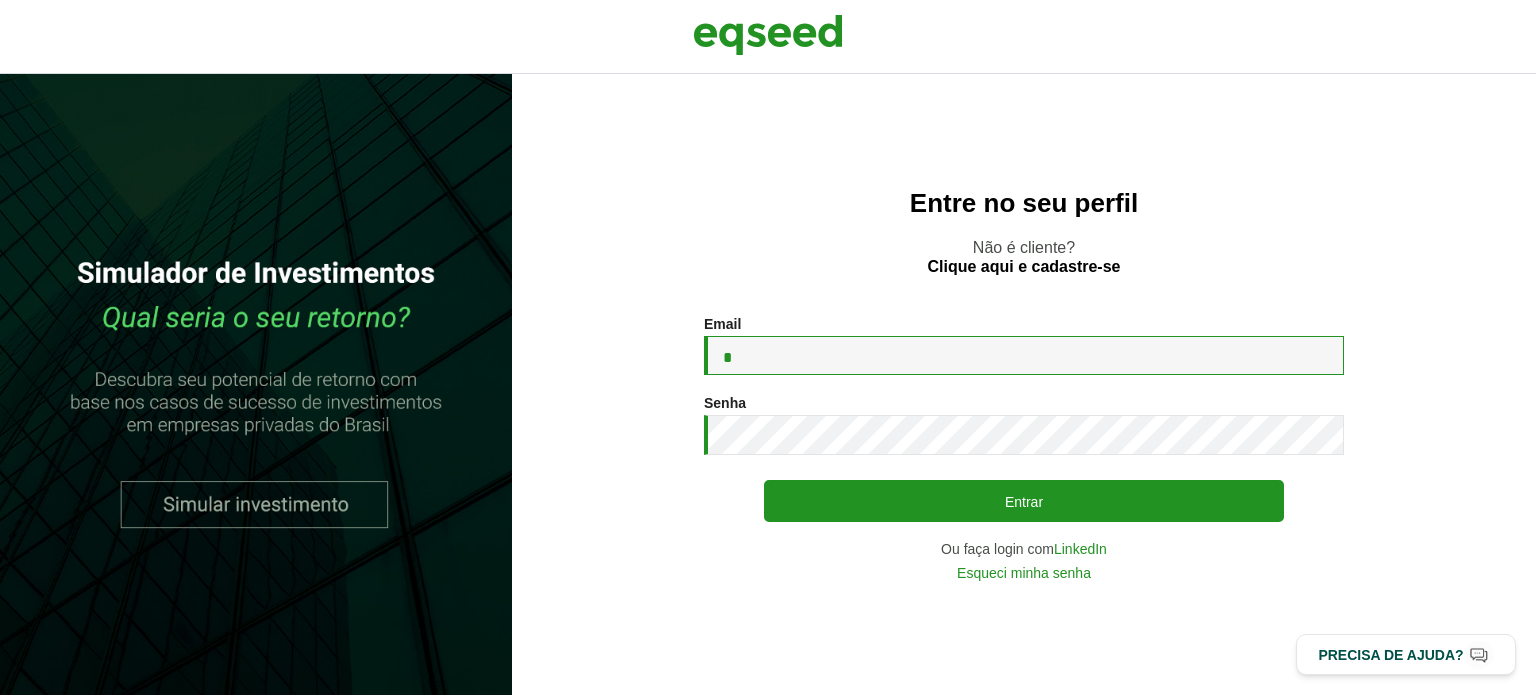 type on "**********" 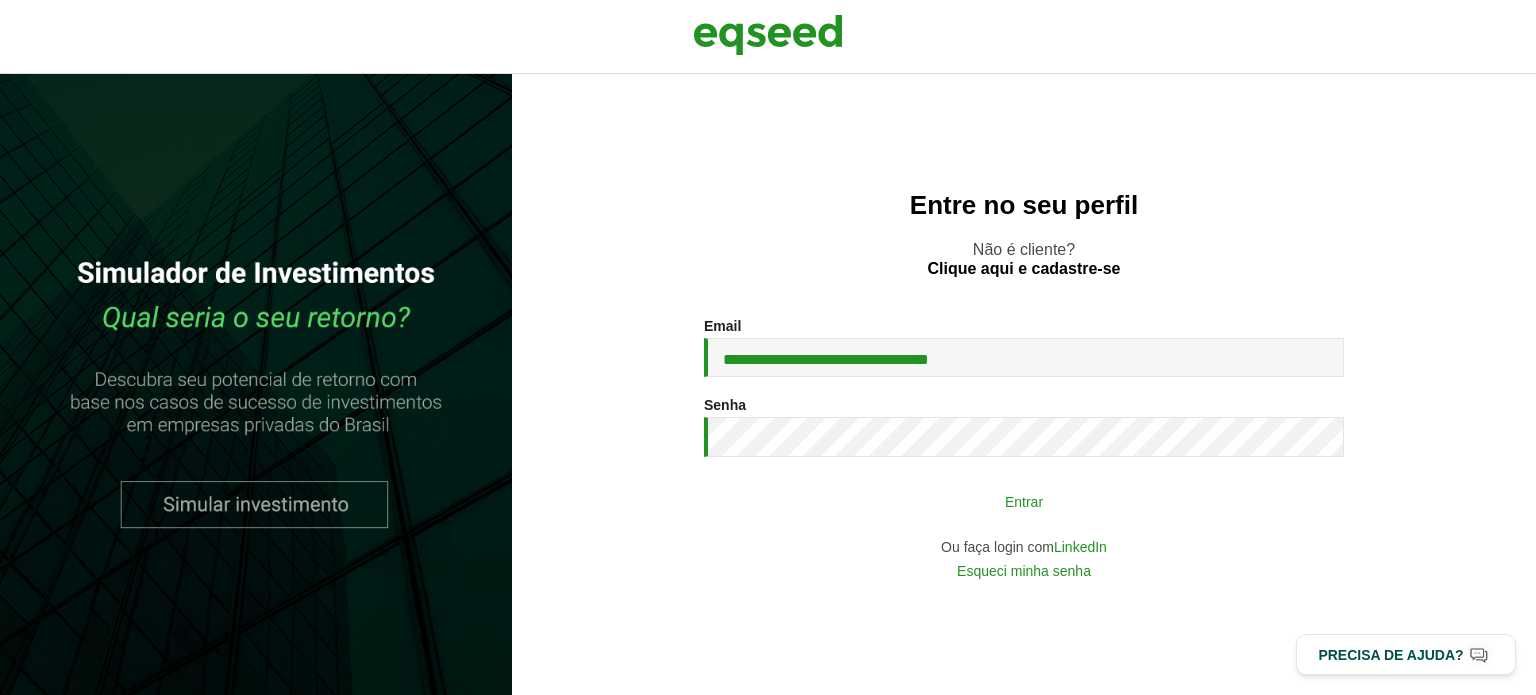 click on "Entrar" at bounding box center (1024, 501) 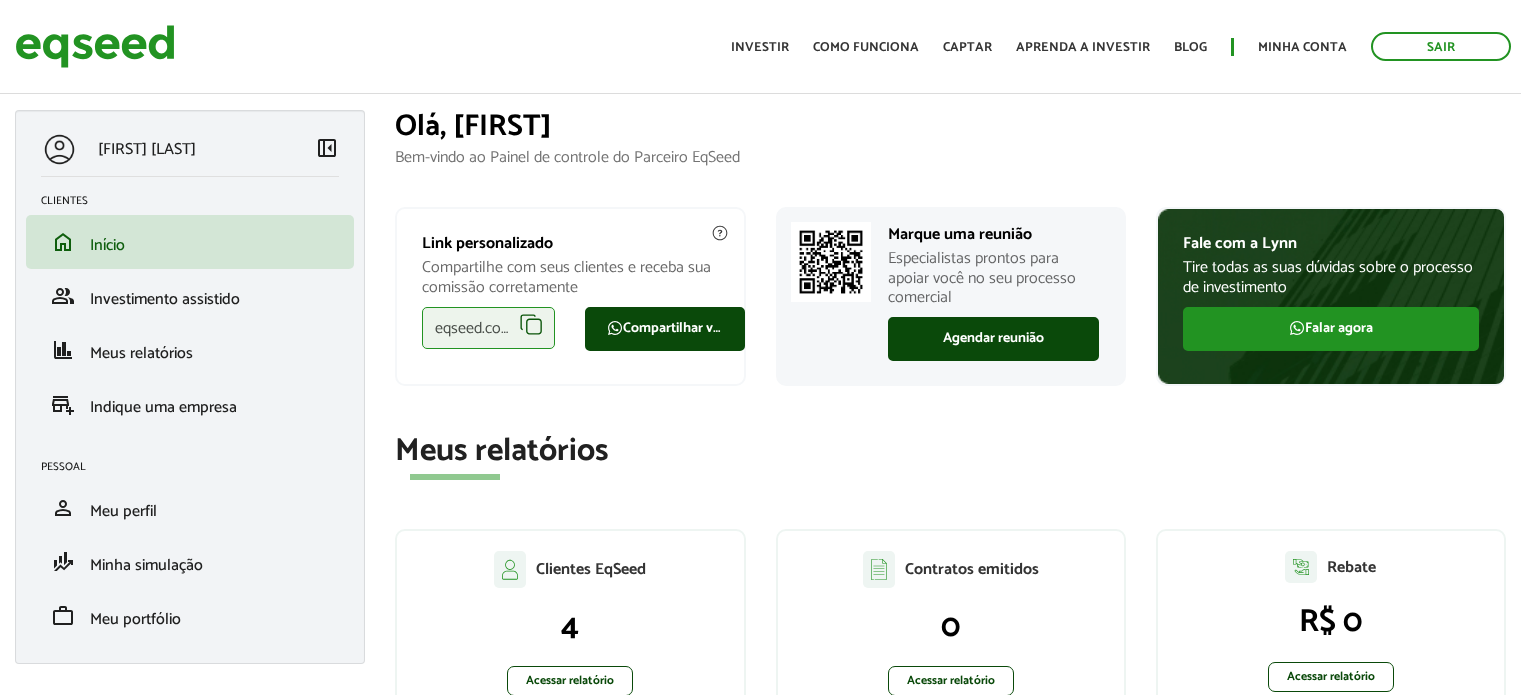 scroll, scrollTop: 0, scrollLeft: 0, axis: both 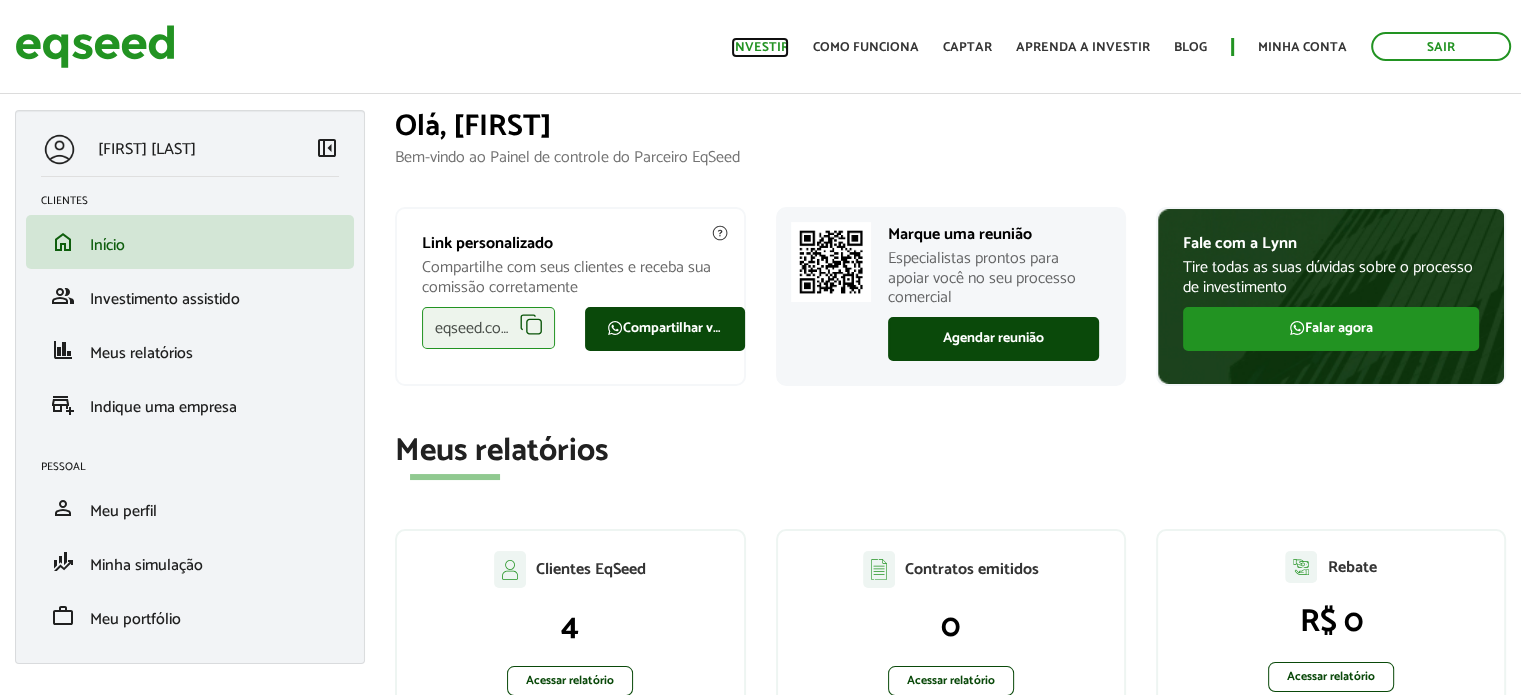 click on "Investir" at bounding box center (760, 47) 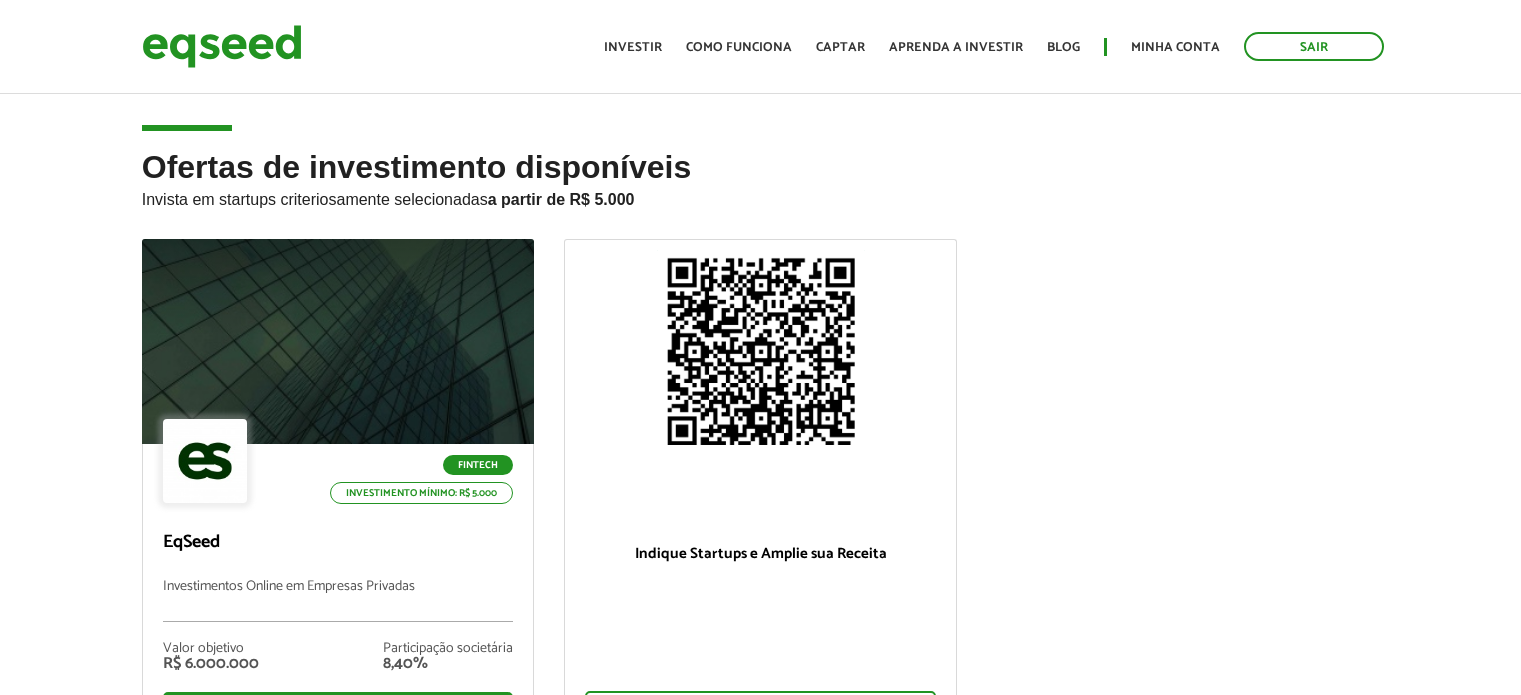 scroll, scrollTop: 0, scrollLeft: 0, axis: both 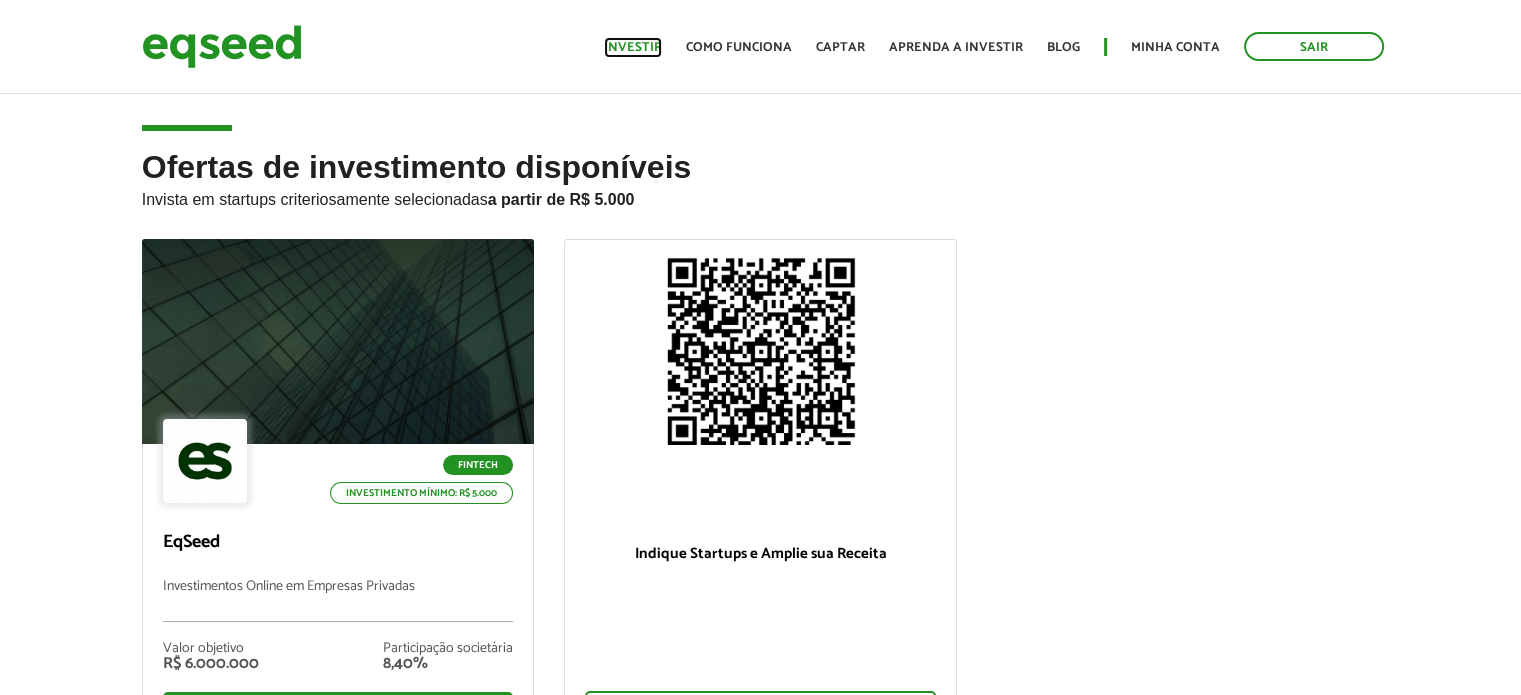 click on "Investir" at bounding box center [633, 47] 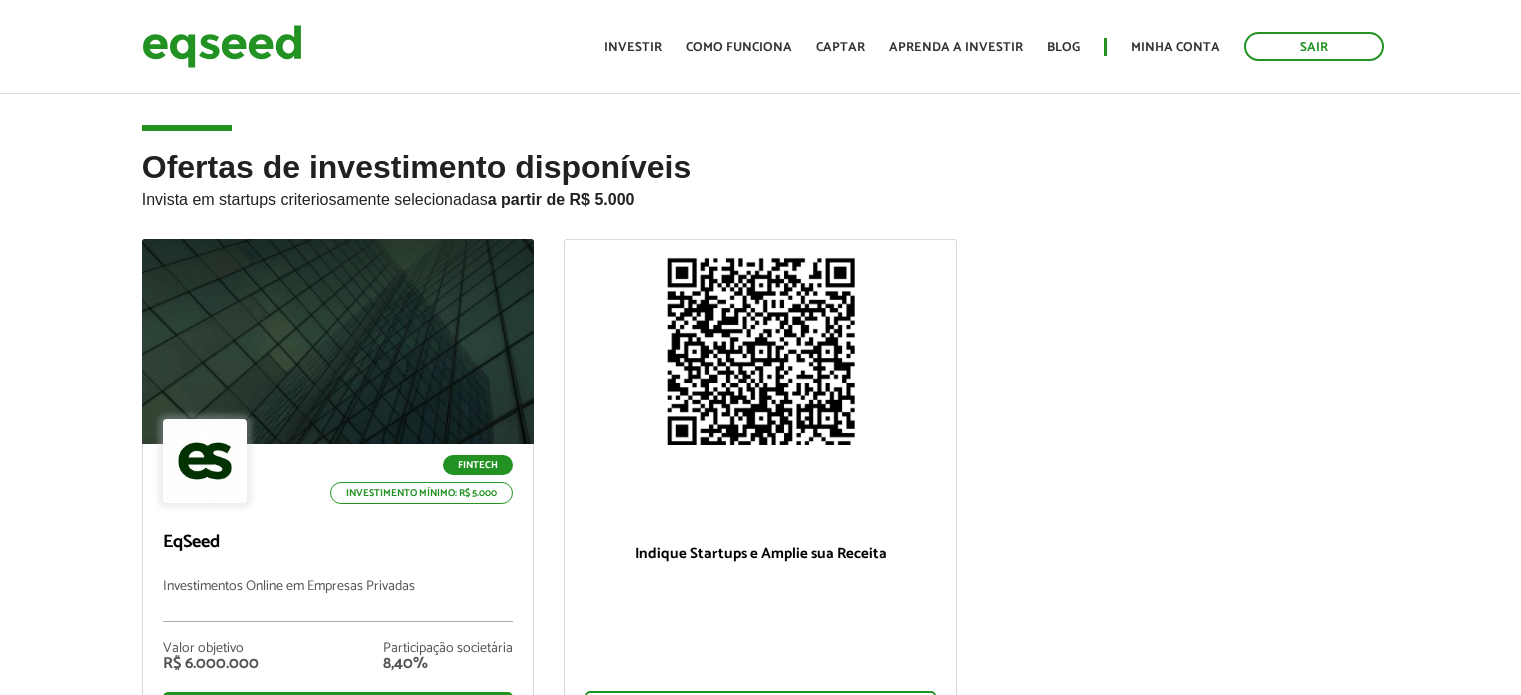 scroll, scrollTop: 0, scrollLeft: 0, axis: both 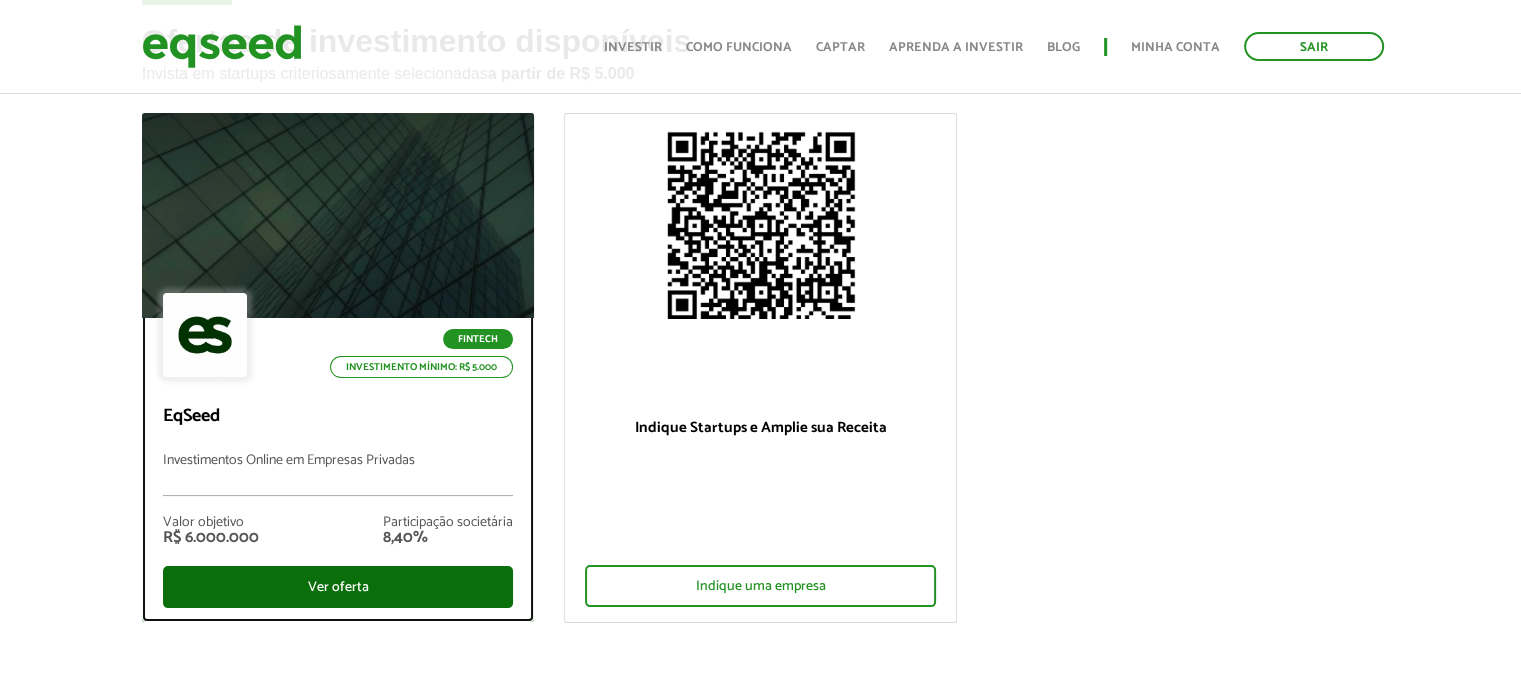 click on "Ver oferta" at bounding box center [338, 587] 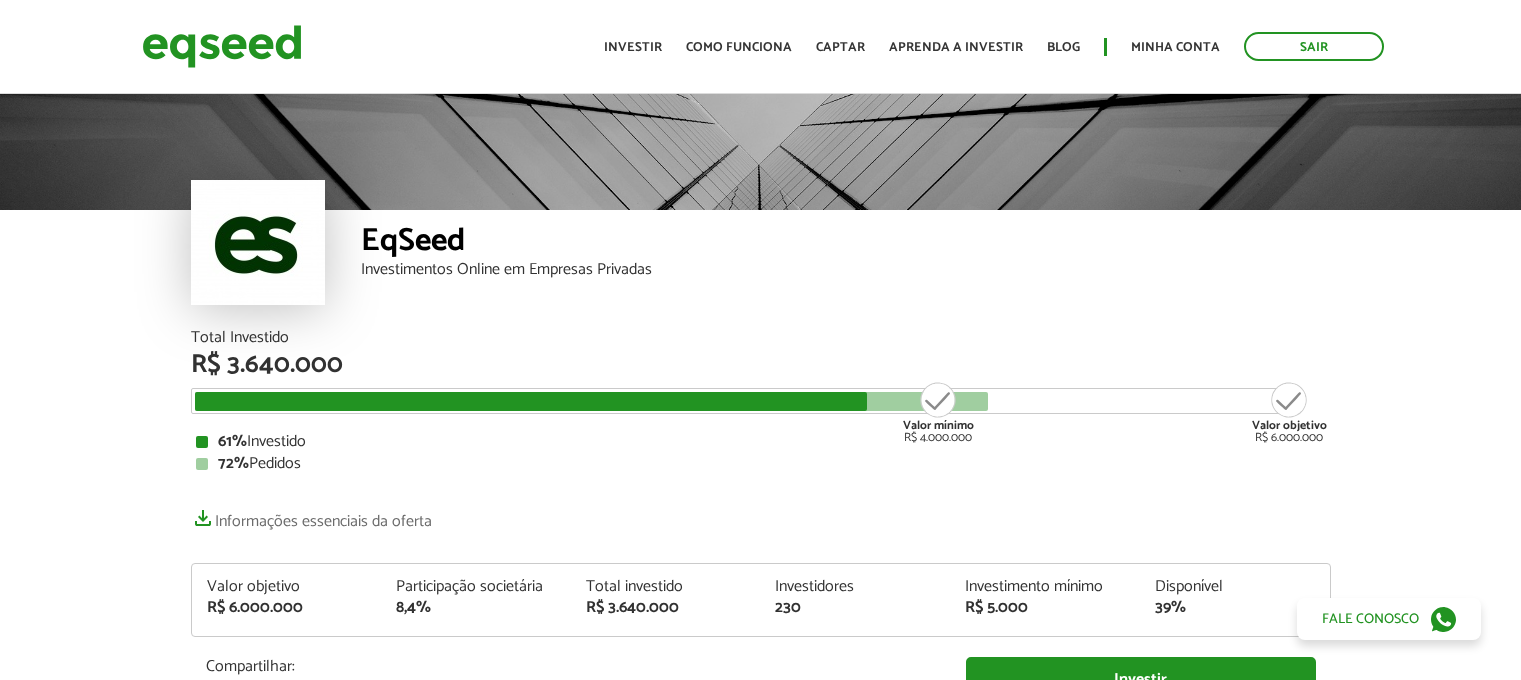 scroll, scrollTop: 0, scrollLeft: 0, axis: both 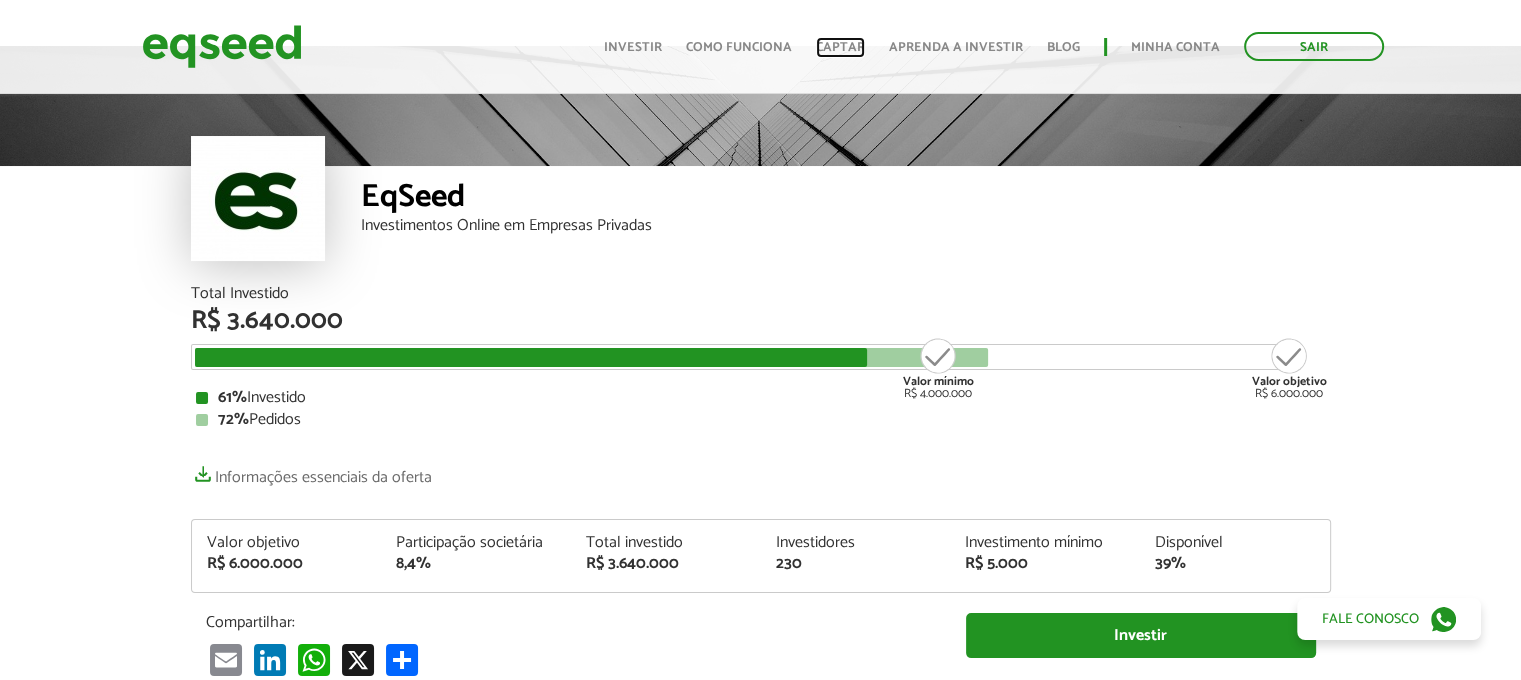 click on "Captar" at bounding box center (840, 47) 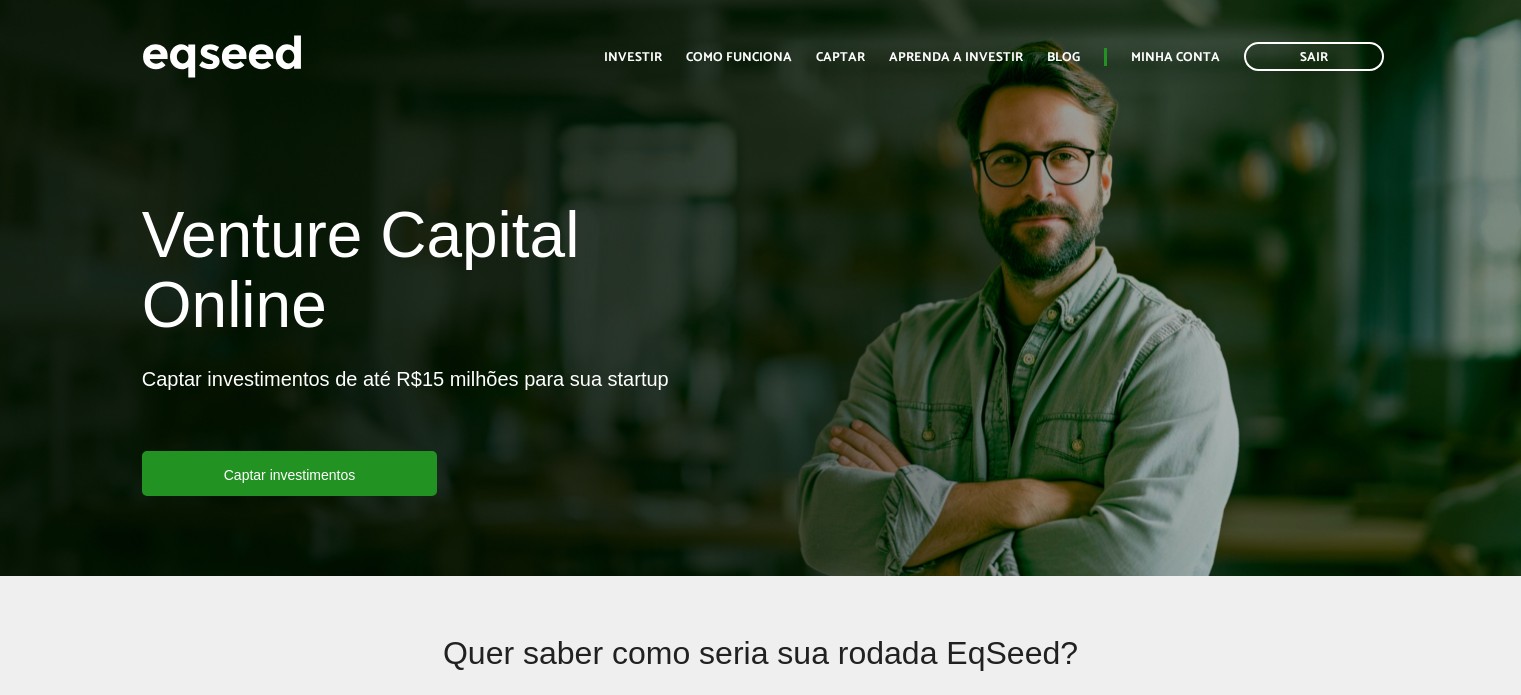 scroll, scrollTop: 0, scrollLeft: 0, axis: both 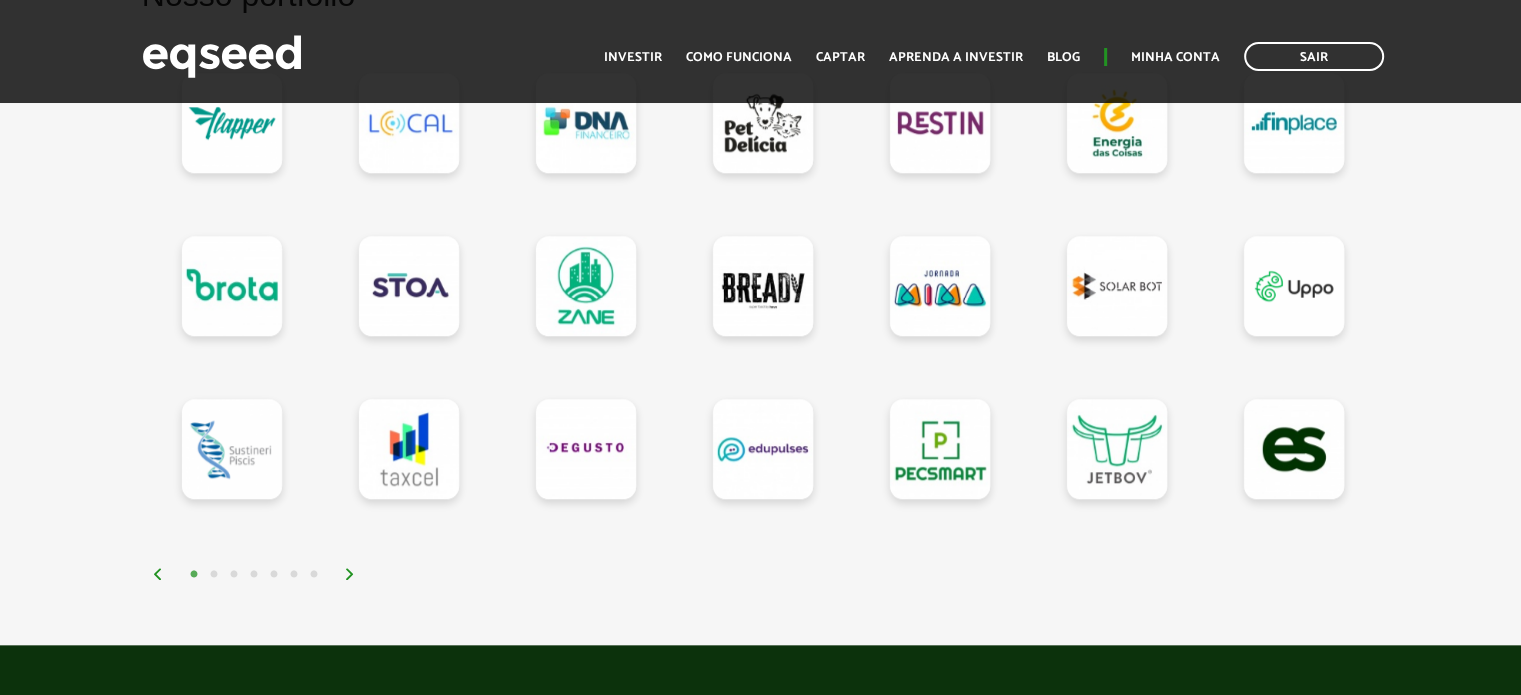 click at bounding box center (350, 574) 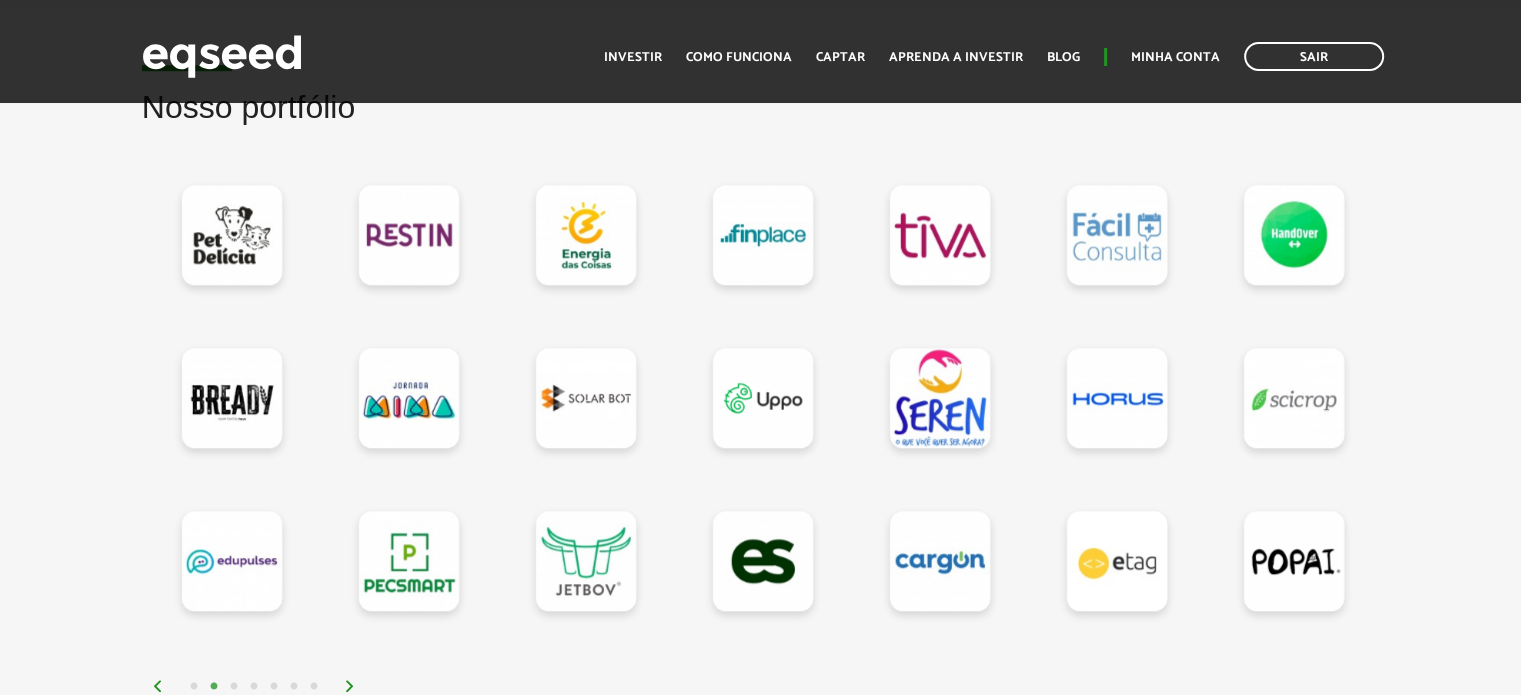 scroll, scrollTop: 1768, scrollLeft: 0, axis: vertical 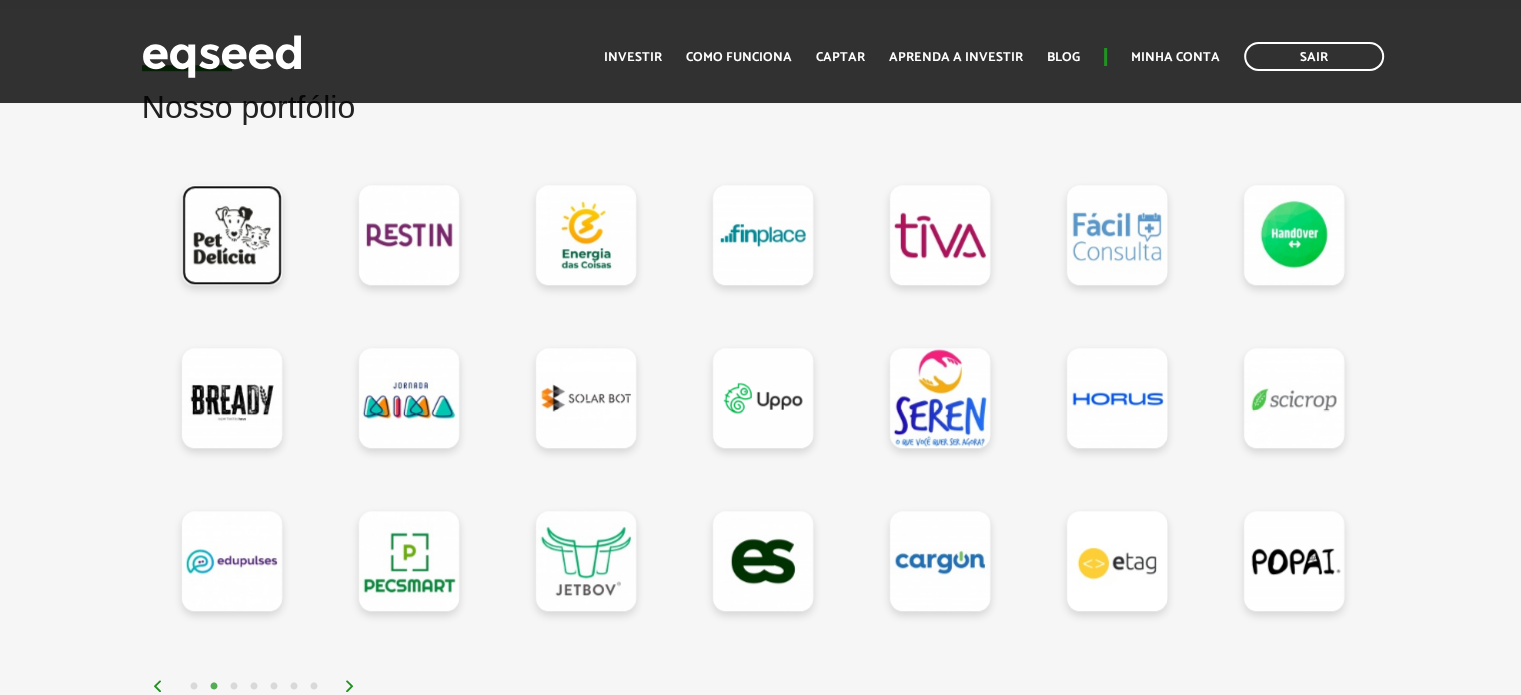 click at bounding box center (232, 235) 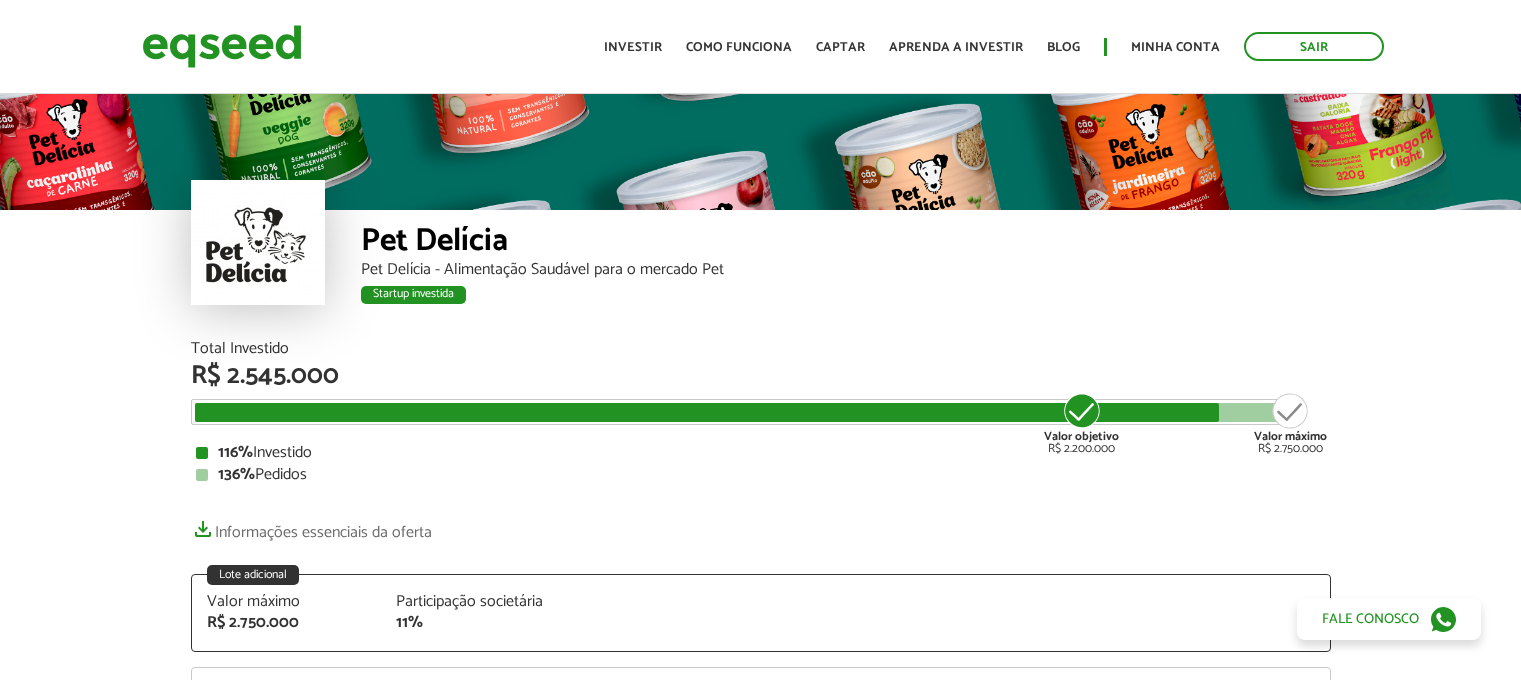 scroll, scrollTop: 0, scrollLeft: 0, axis: both 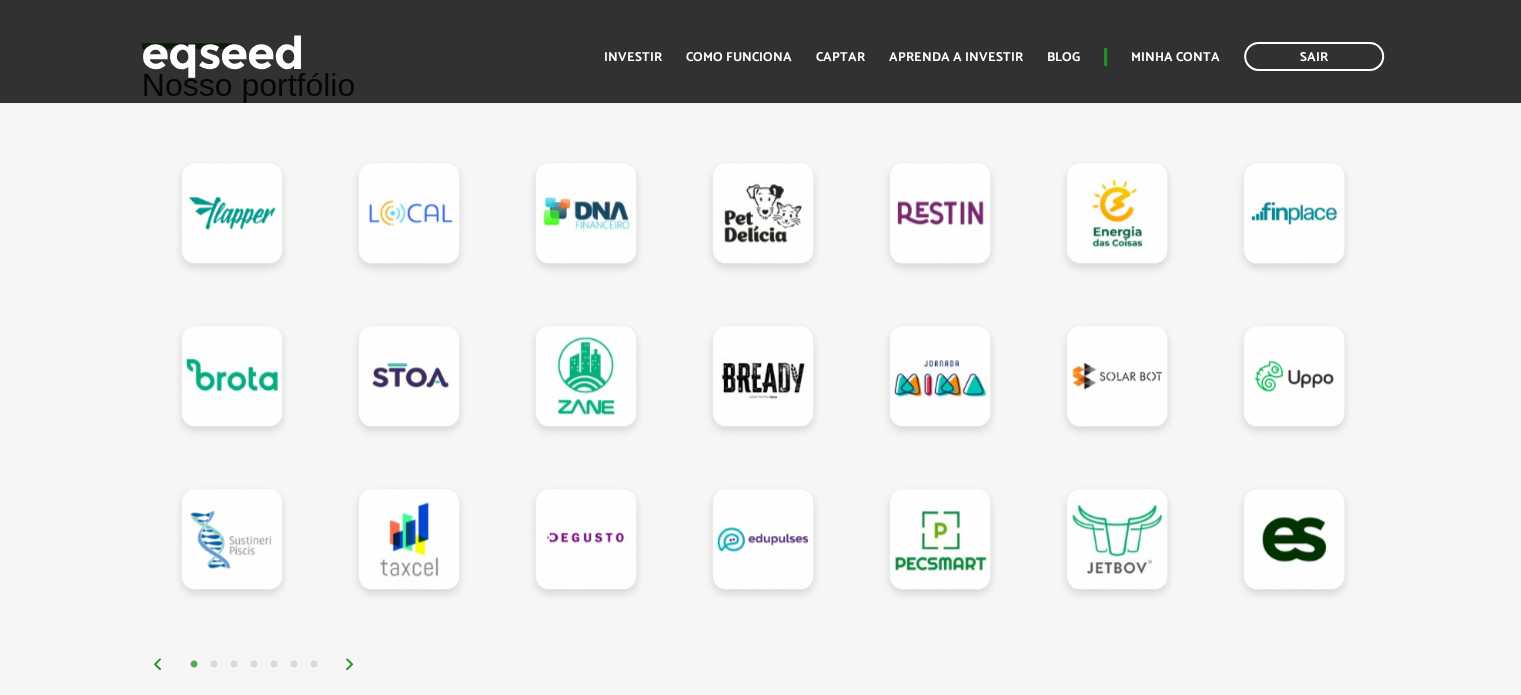 click on "1 2 3 4 5 6 7" at bounding box center [766, 663] 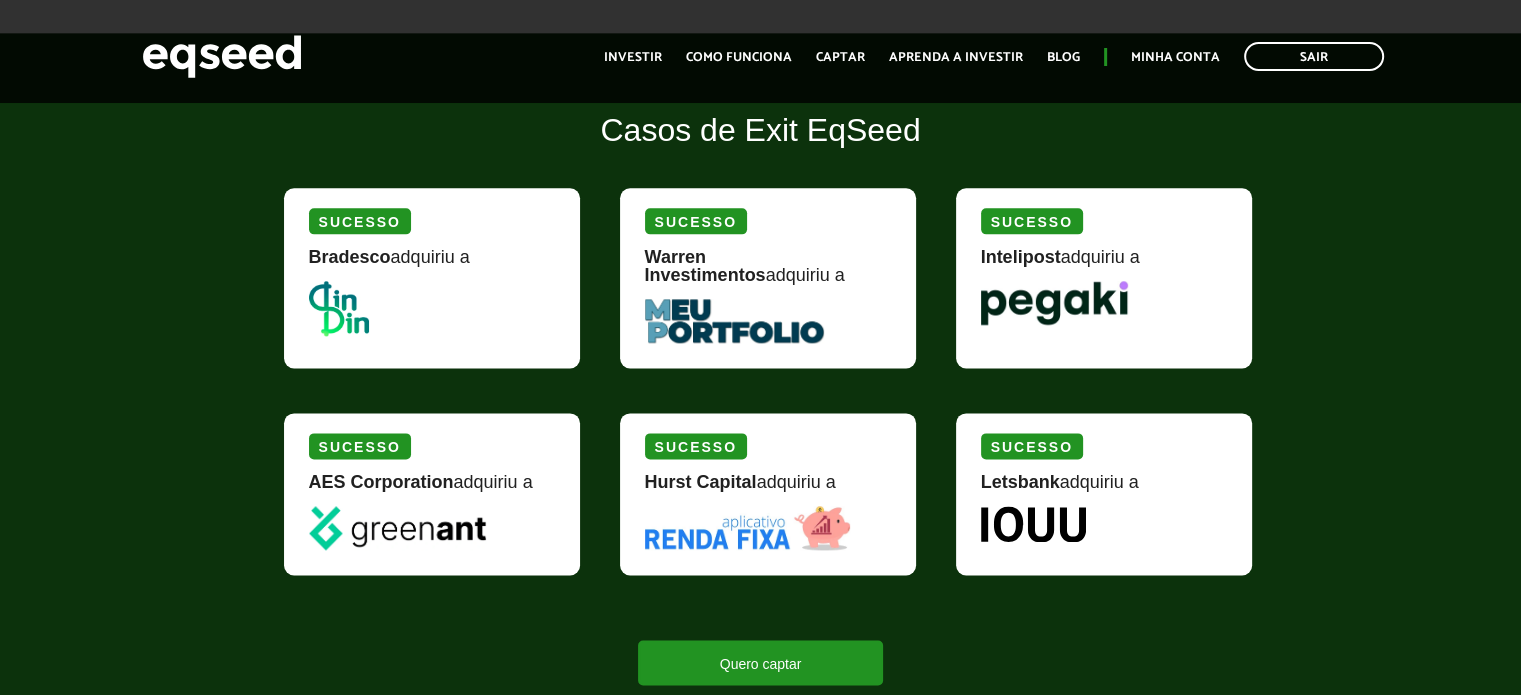 scroll, scrollTop: 2688, scrollLeft: 0, axis: vertical 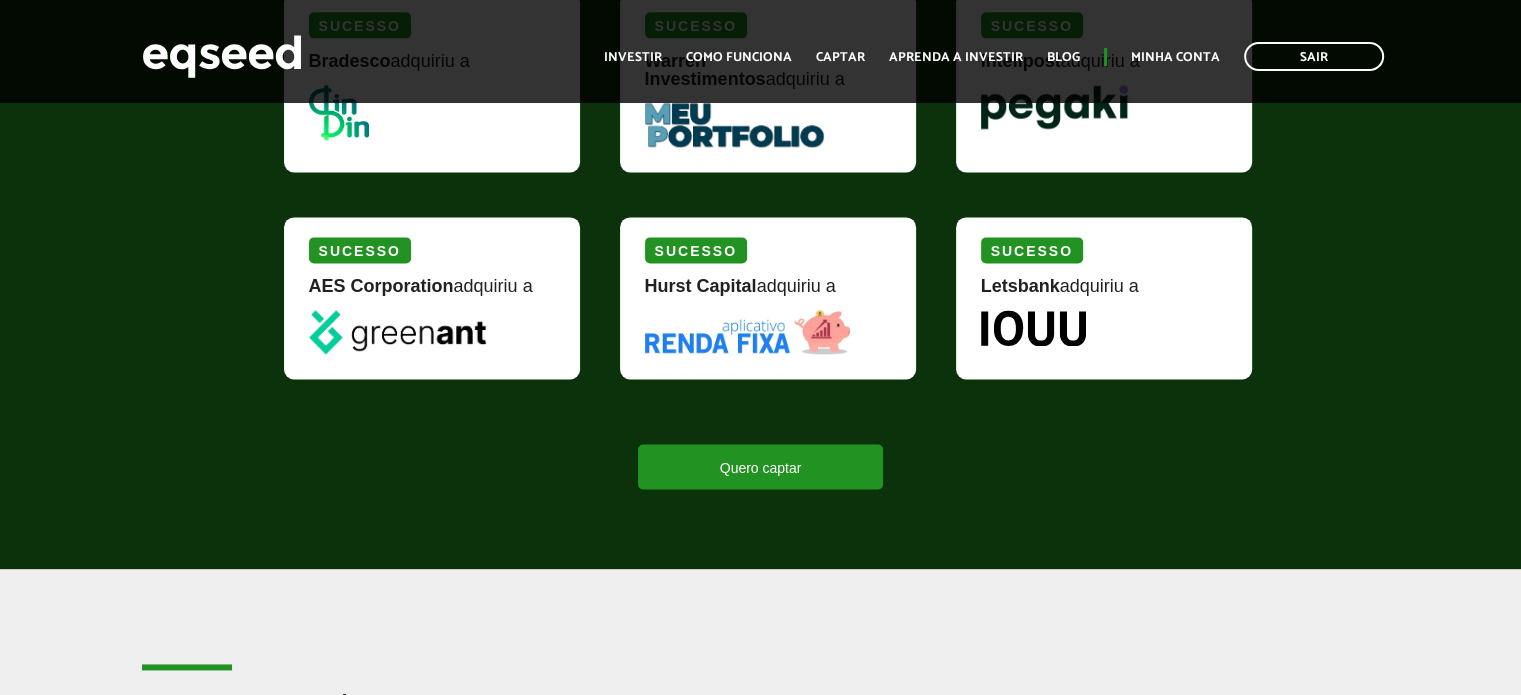 click on "Sucesso
Bradesco  adquiriu a" at bounding box center (432, 82) 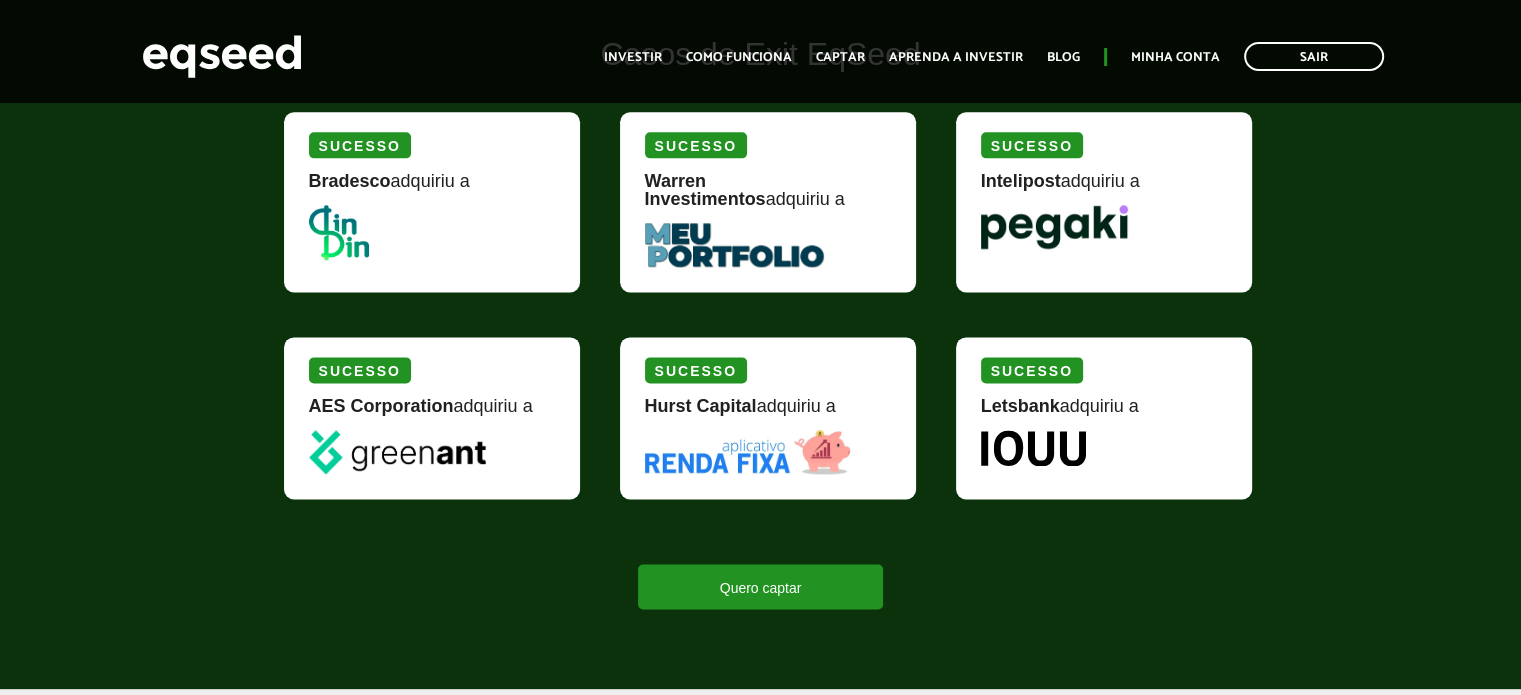scroll, scrollTop: 2567, scrollLeft: 0, axis: vertical 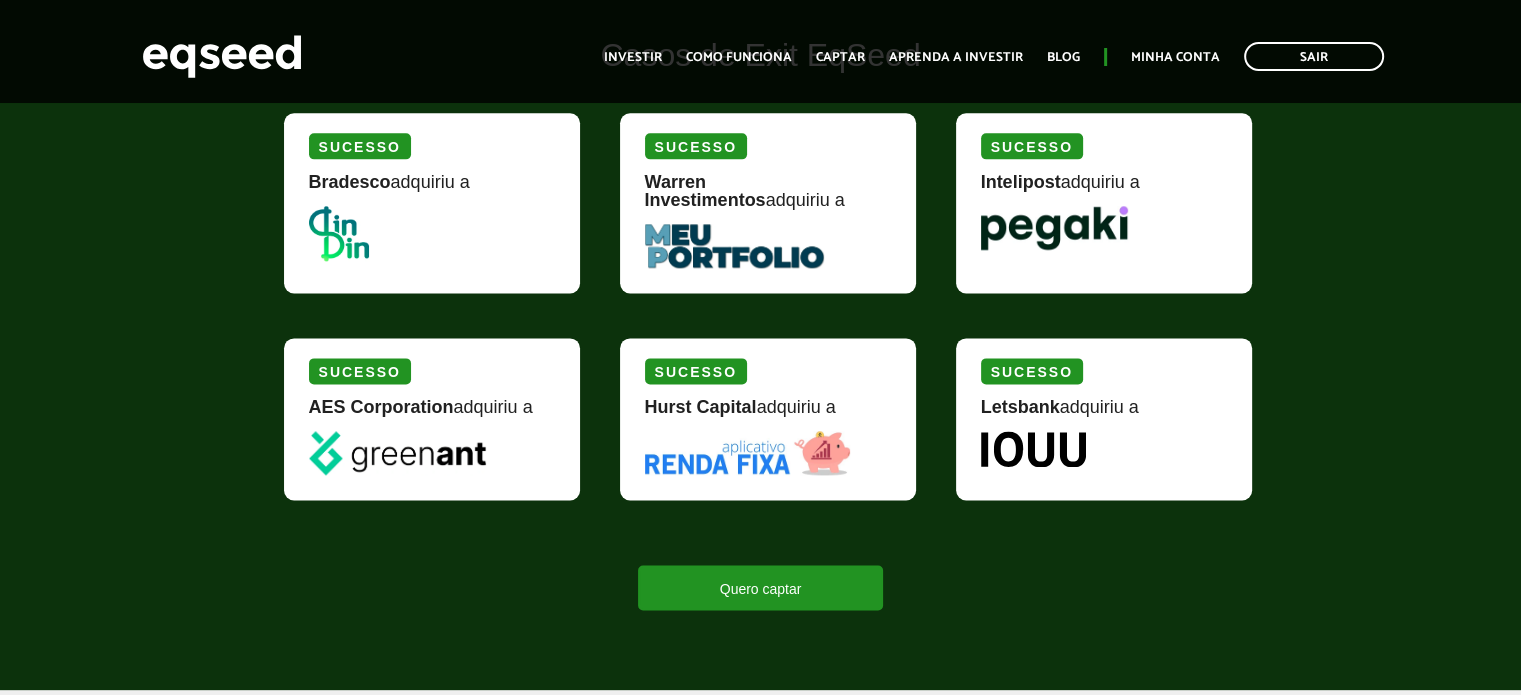 click at bounding box center [339, 233] 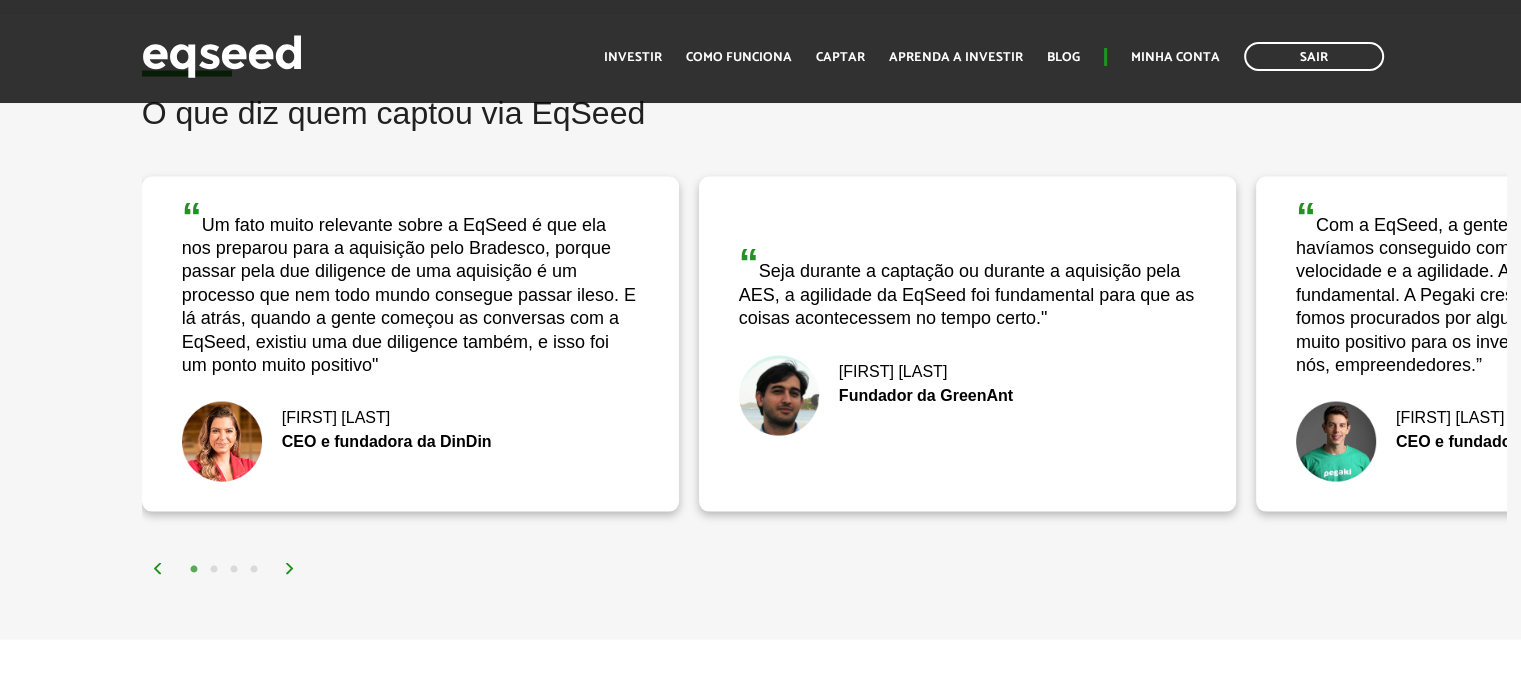 scroll, scrollTop: 3836, scrollLeft: 0, axis: vertical 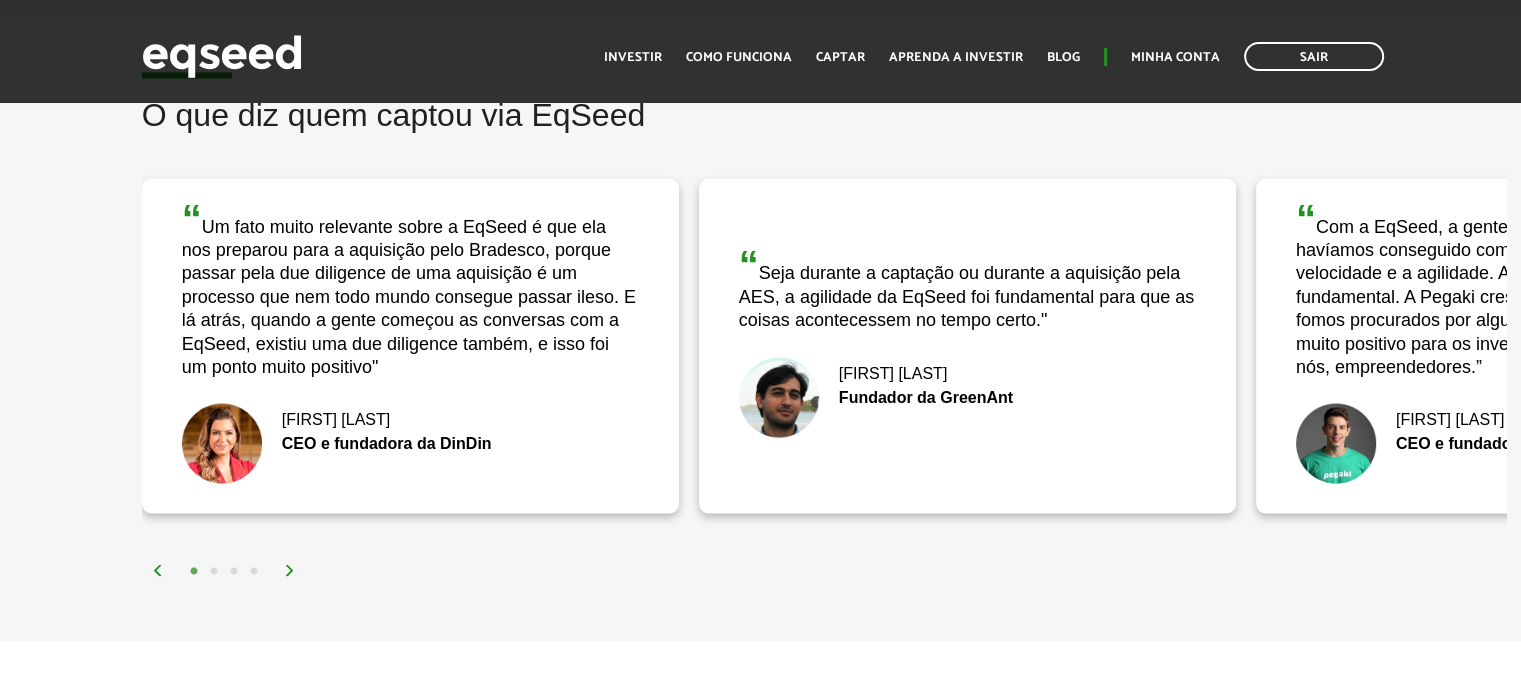 click on "“ Um fato muito relevante sobre a EqSeed é que ela nos preparou para a aquisição pelo Bradesco, porque passar pela due diligence de uma aquisição é um processo que nem
todo mundo consegue passar ileso. E lá atrás, quando a gente começou as conversas com a EqSeed, existiu uma due diligence também, e isso foi um ponto muito positivo"" at bounding box center [410, 289] 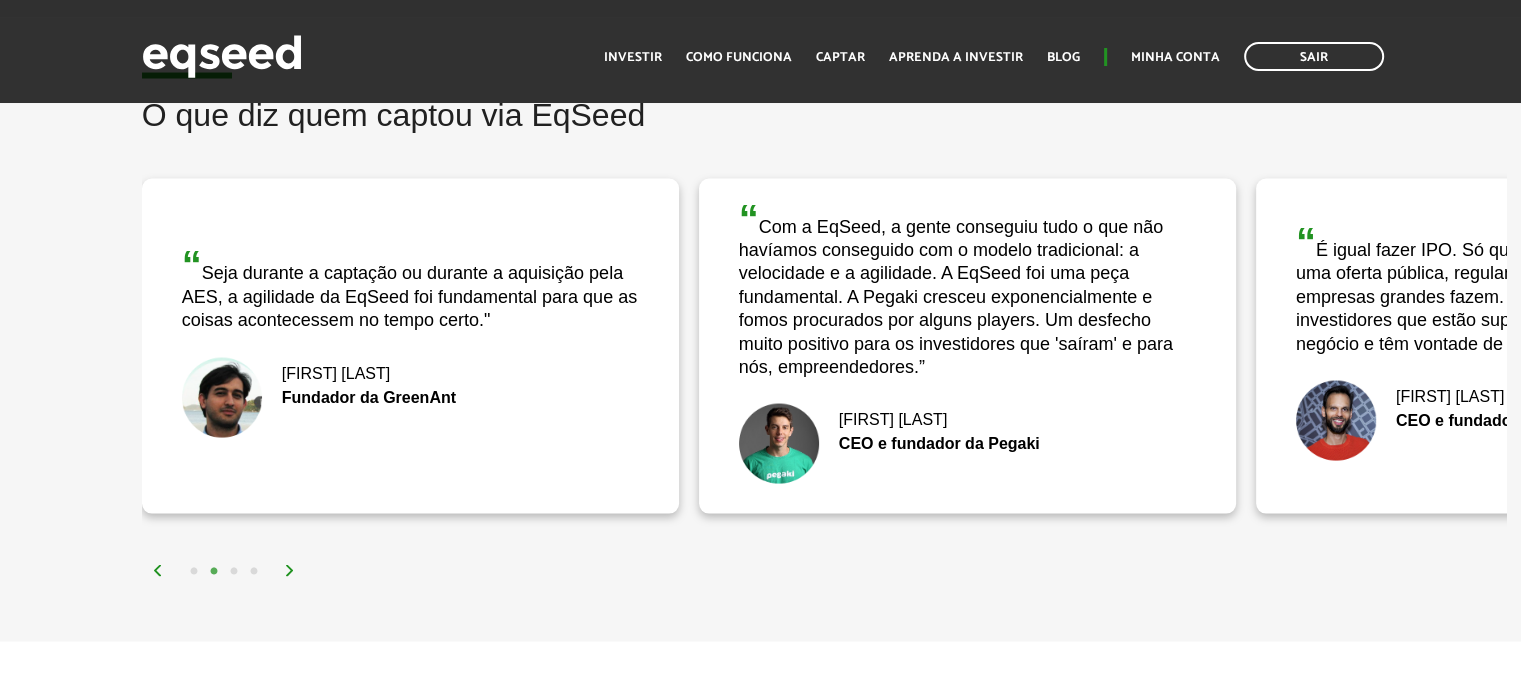 click at bounding box center (290, 571) 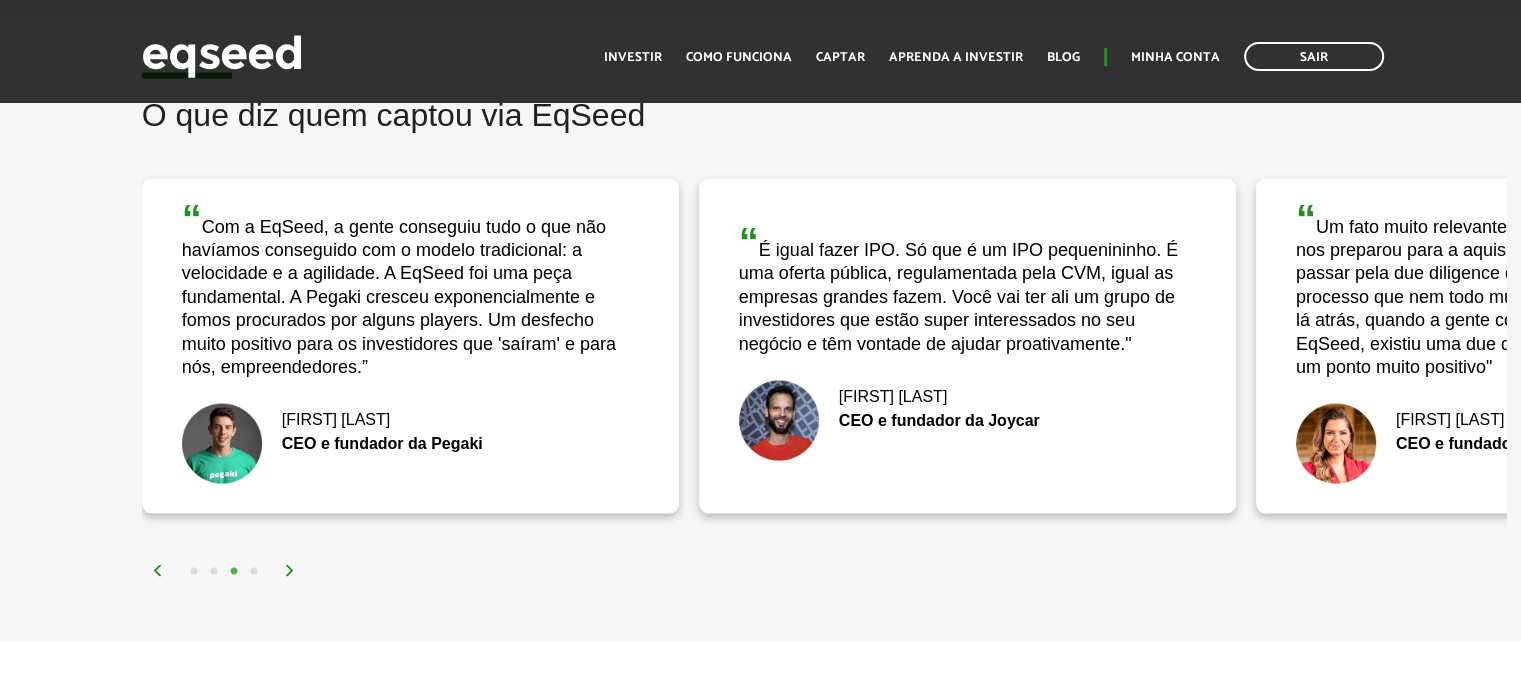 click at bounding box center [290, 571] 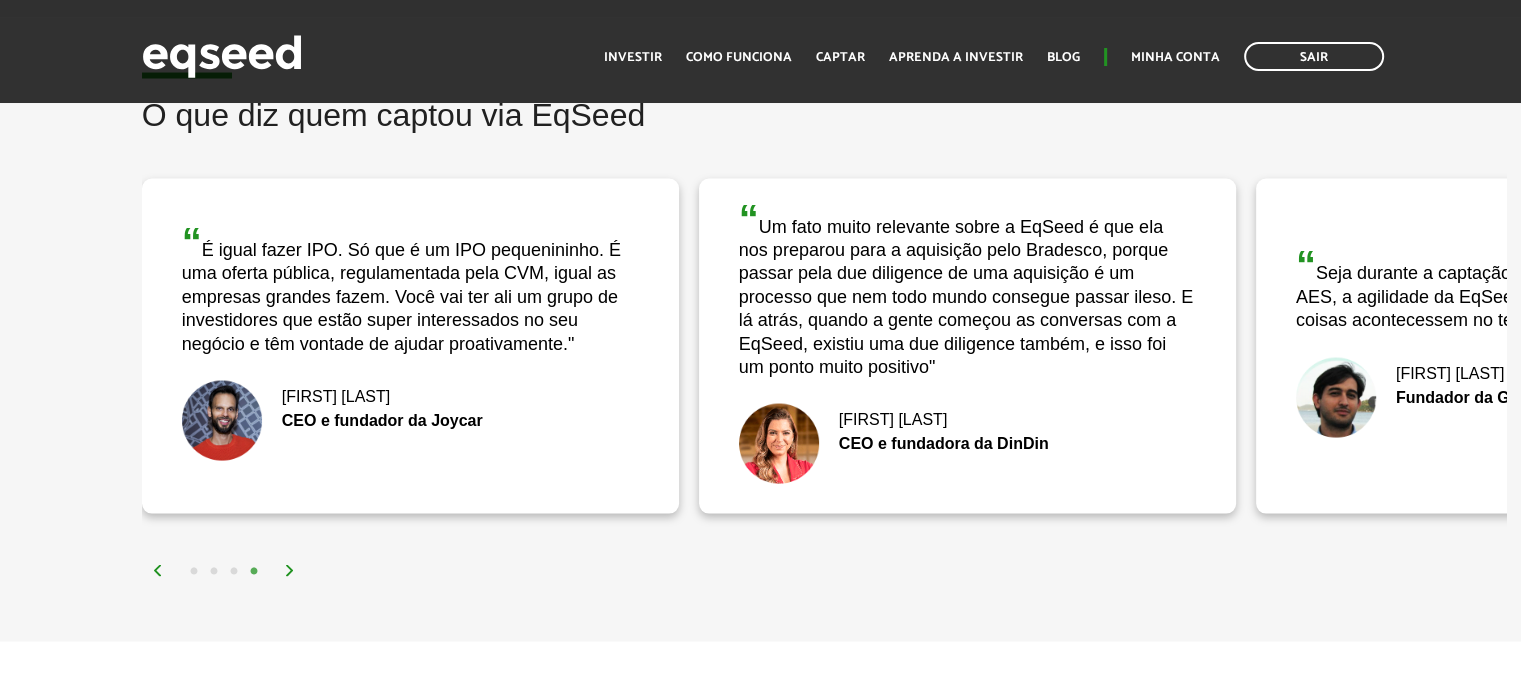 click at bounding box center (290, 571) 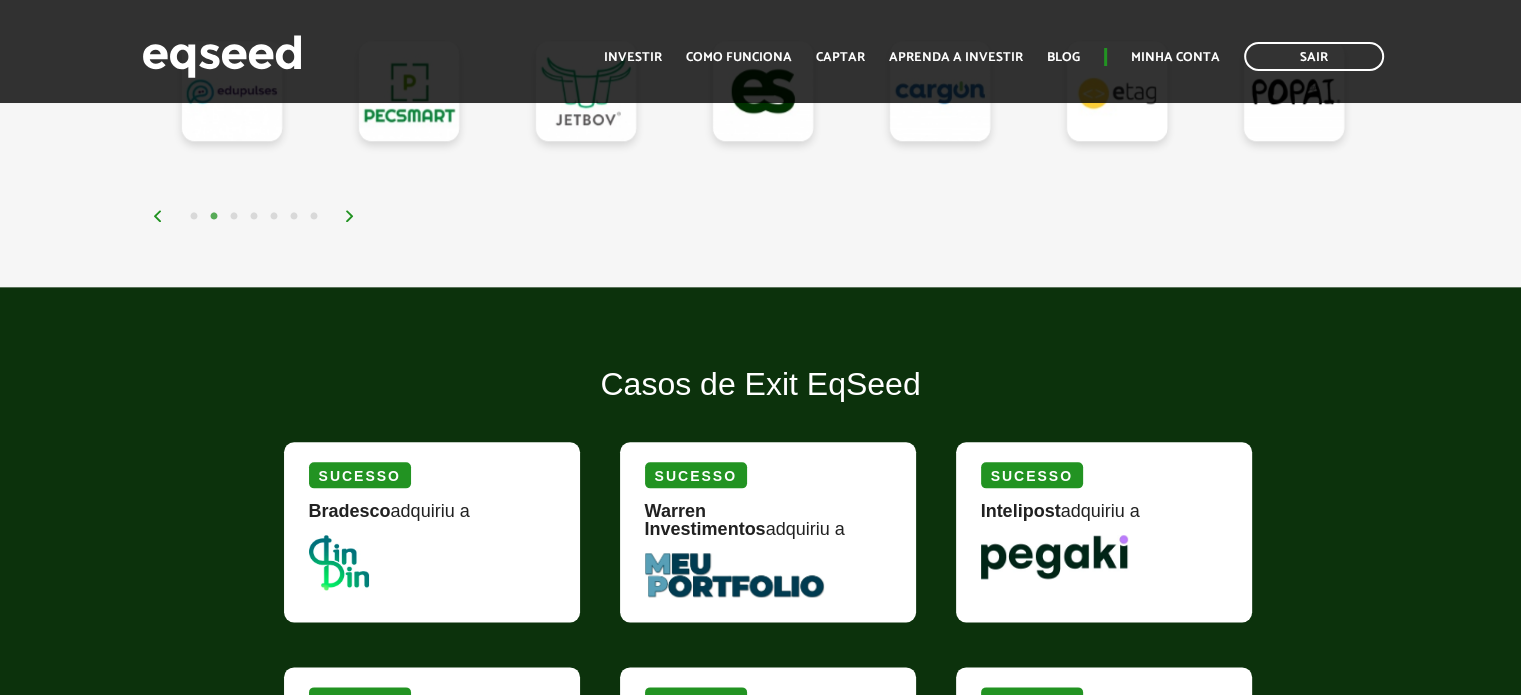 scroll, scrollTop: 2232, scrollLeft: 0, axis: vertical 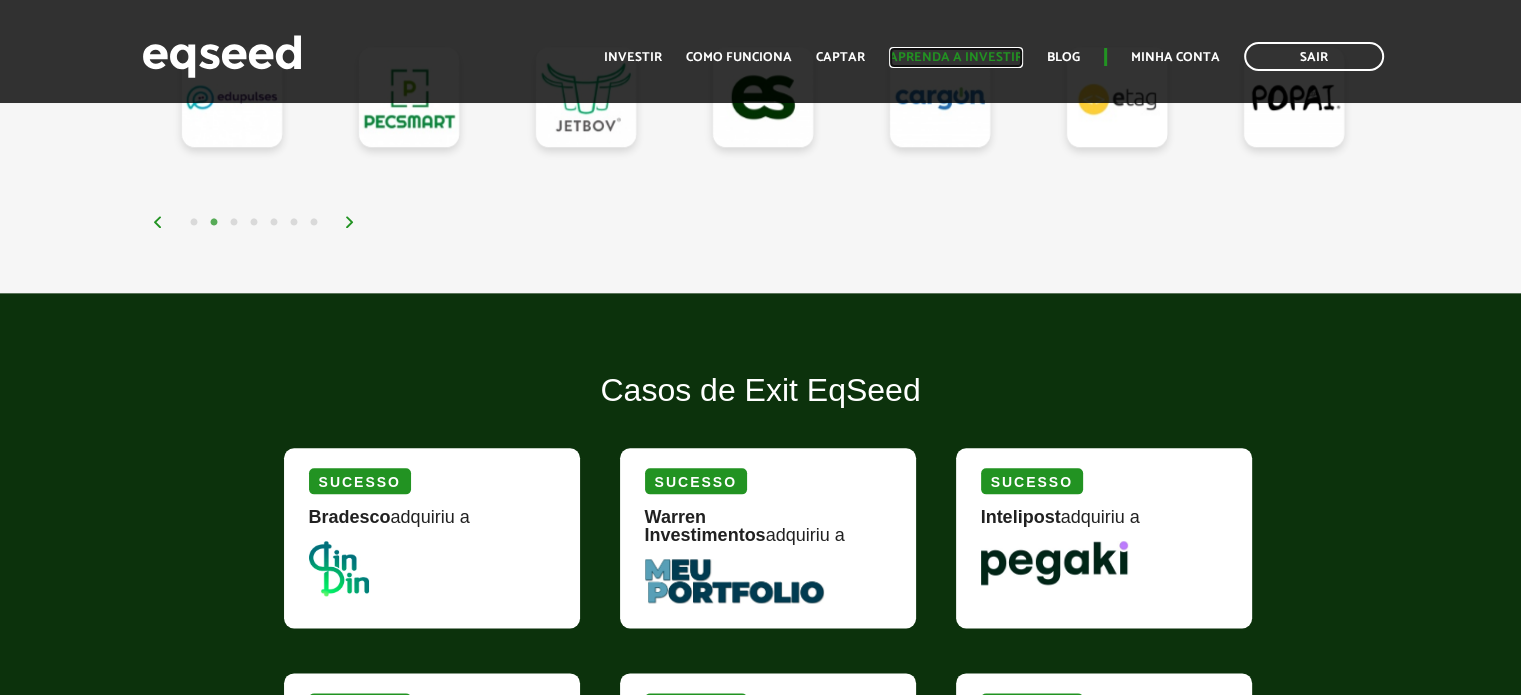 click on "Aprenda a investir" at bounding box center (956, 57) 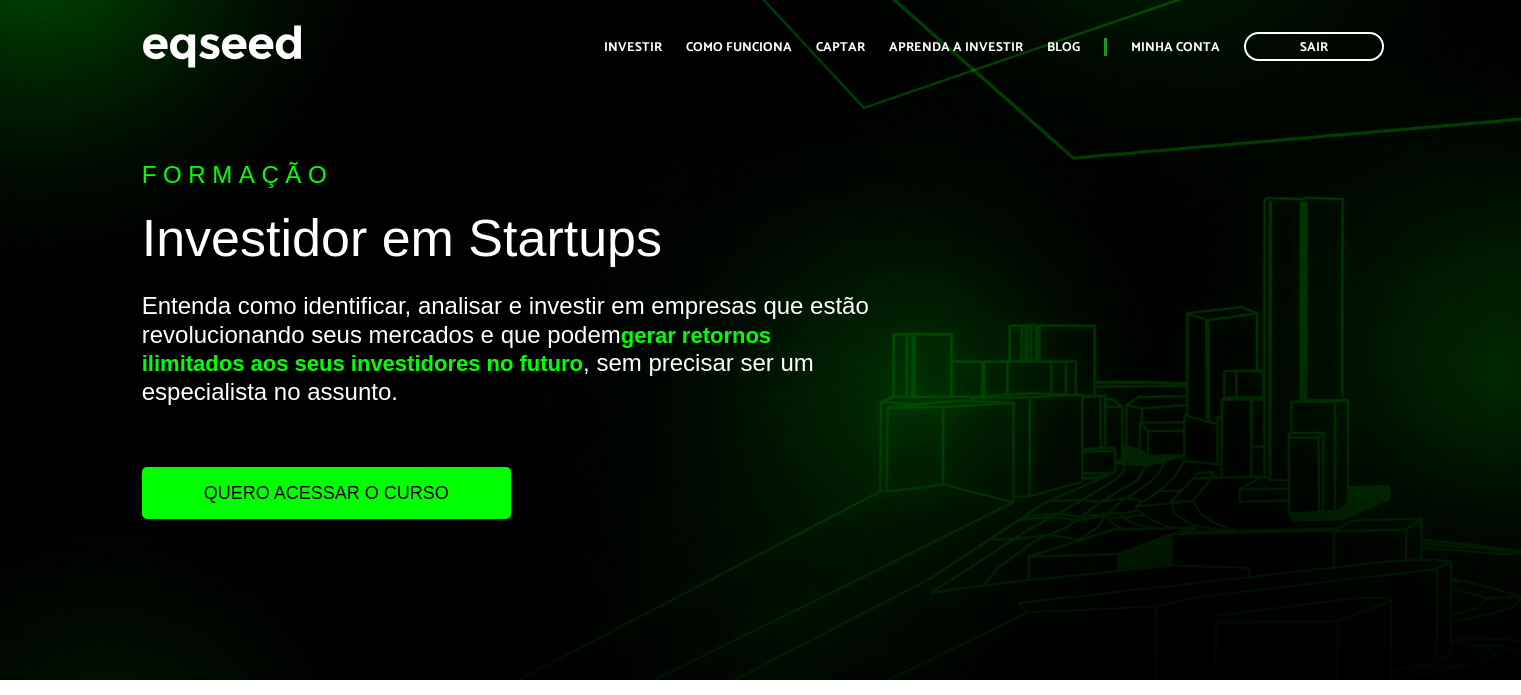 scroll, scrollTop: 0, scrollLeft: 0, axis: both 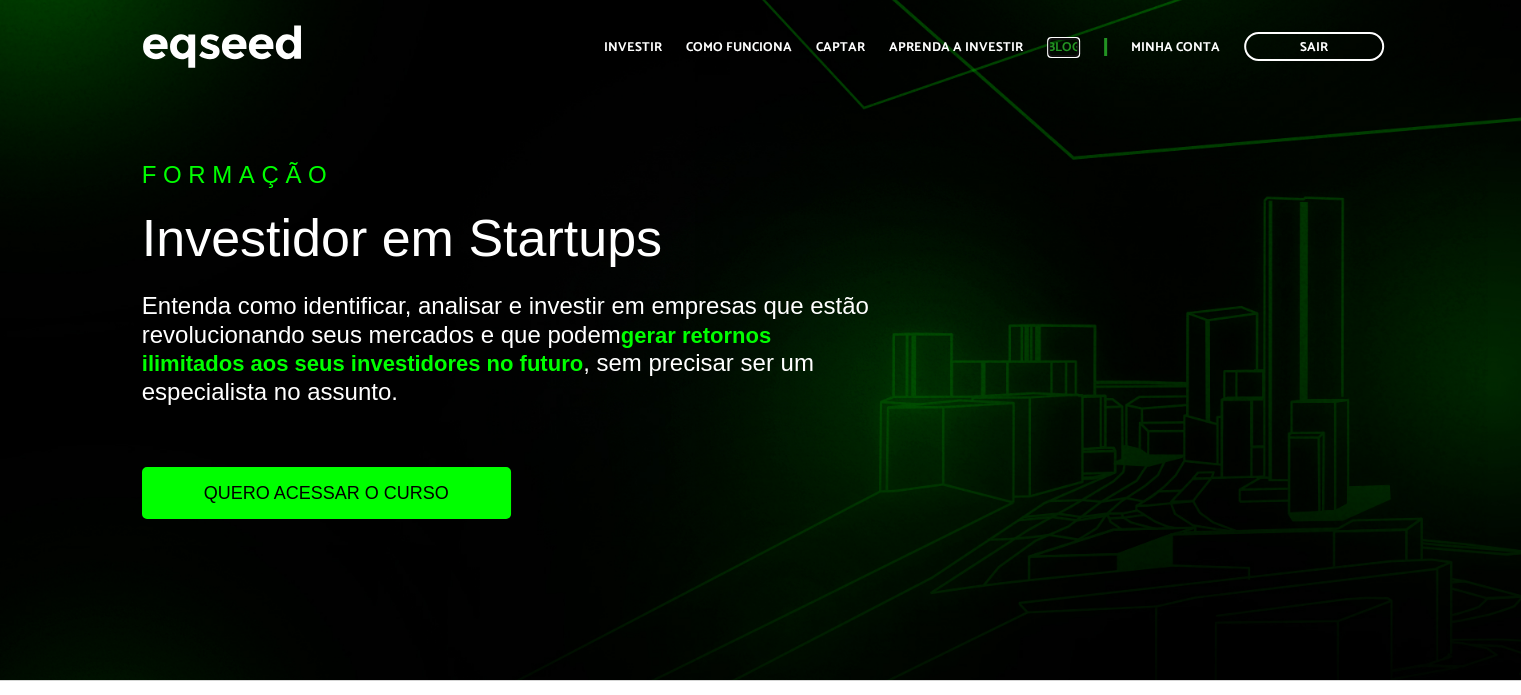 click on "Blog" at bounding box center (1063, 47) 